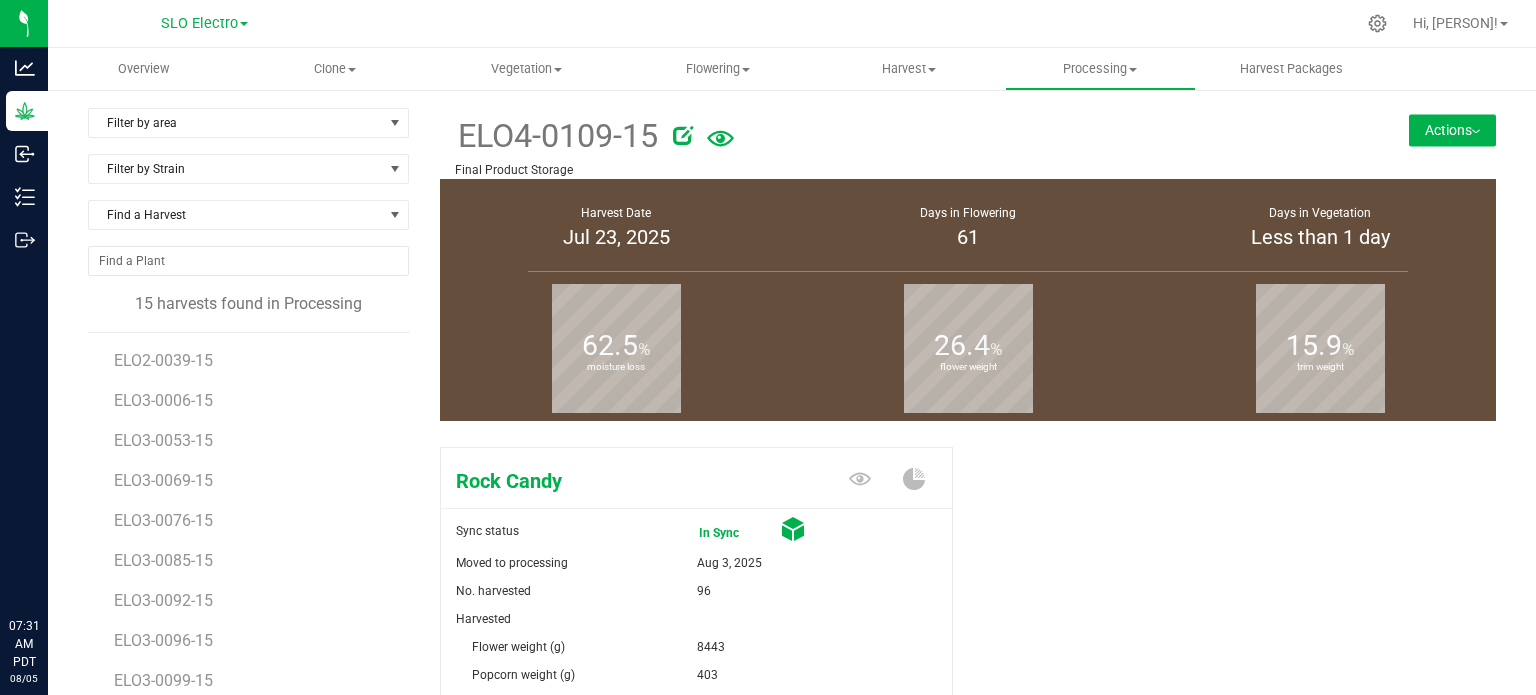 scroll, scrollTop: 0, scrollLeft: 0, axis: both 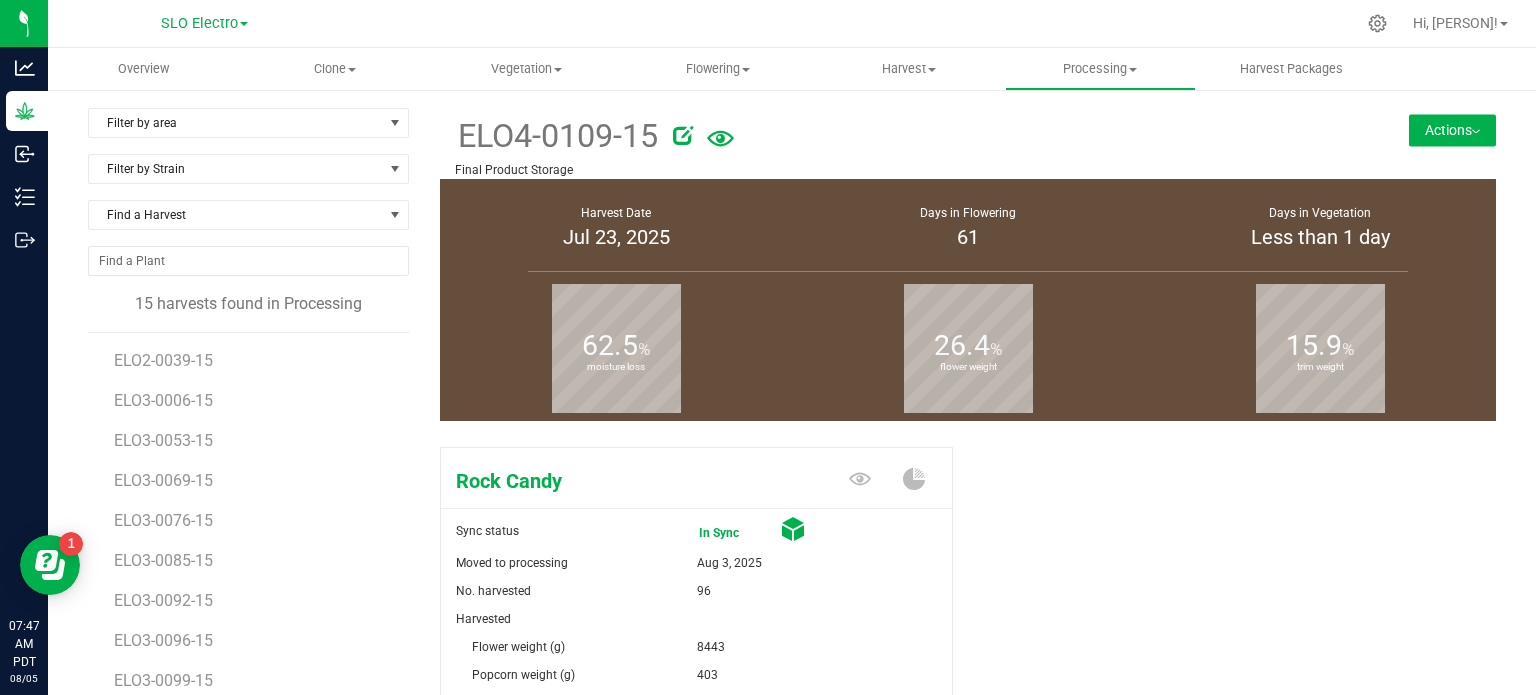 click on "Rock Candy
Sync status
In Sync
Moved to processing
Aug 3, 2025
No. harvested
96
Harvested" at bounding box center [968, 778] 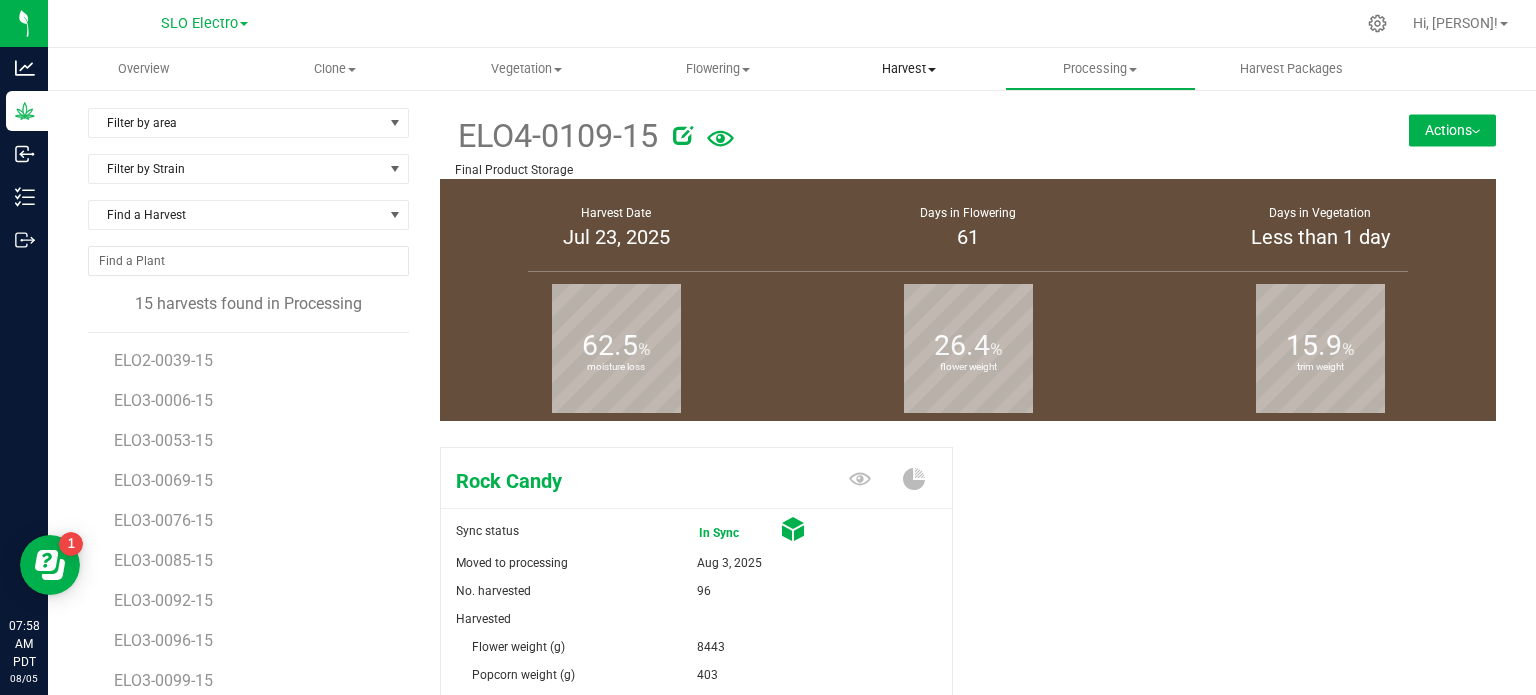 click on "Harvest" at bounding box center (908, 69) 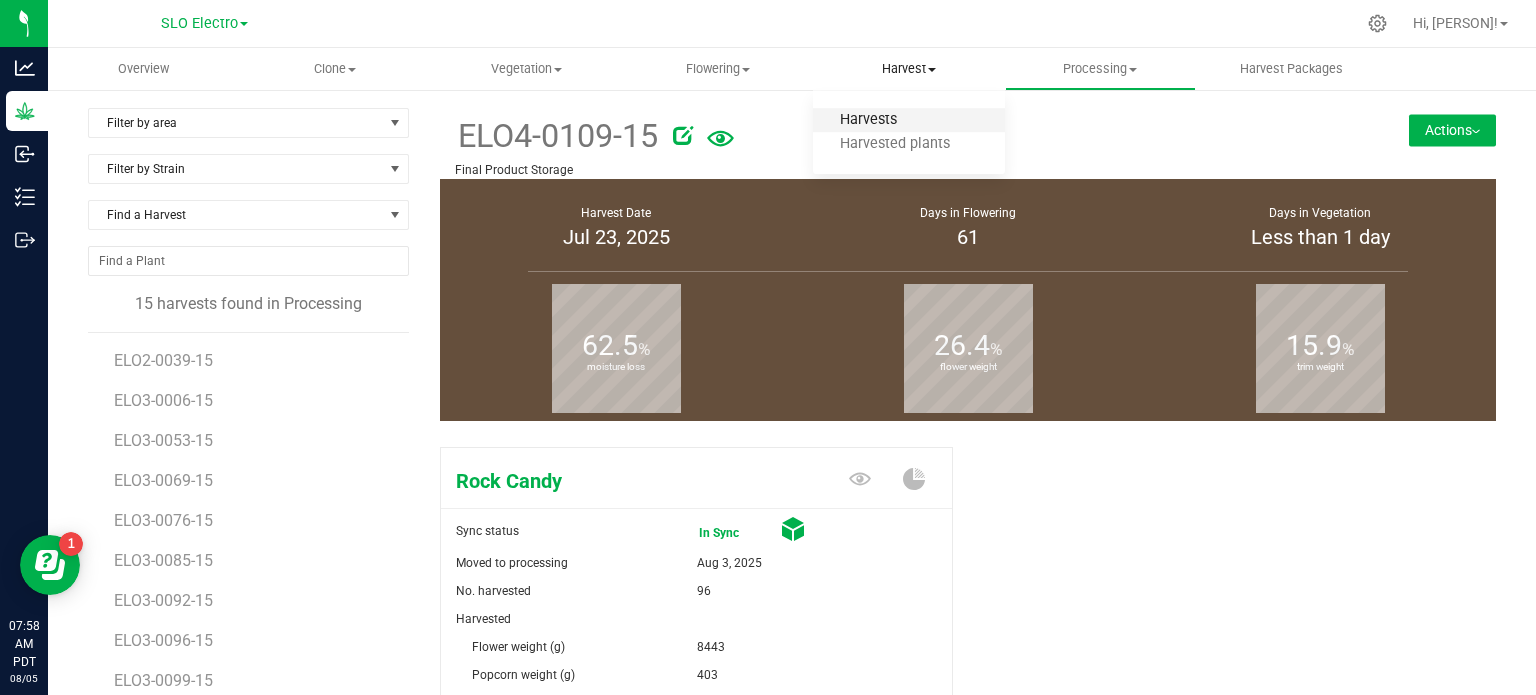 click on "Harvests" at bounding box center (868, 120) 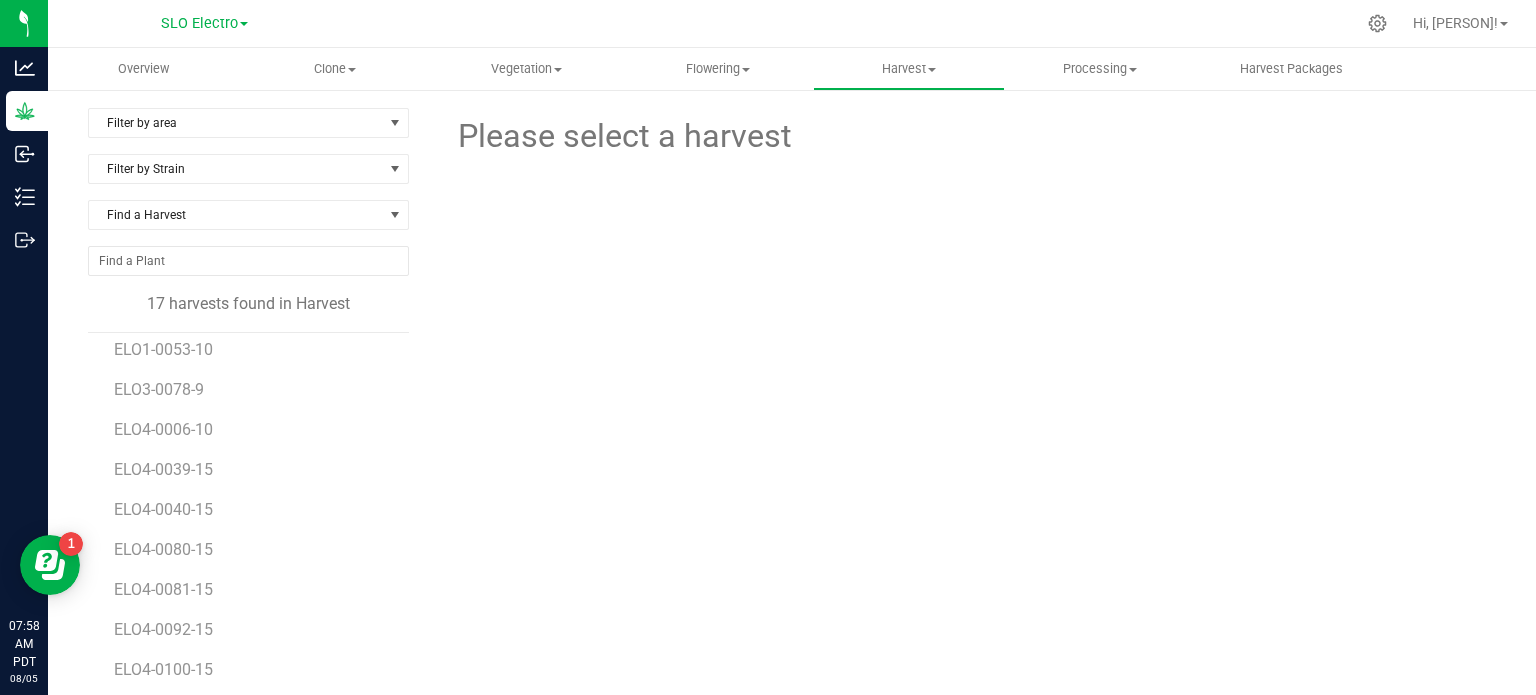 scroll, scrollTop: 0, scrollLeft: 0, axis: both 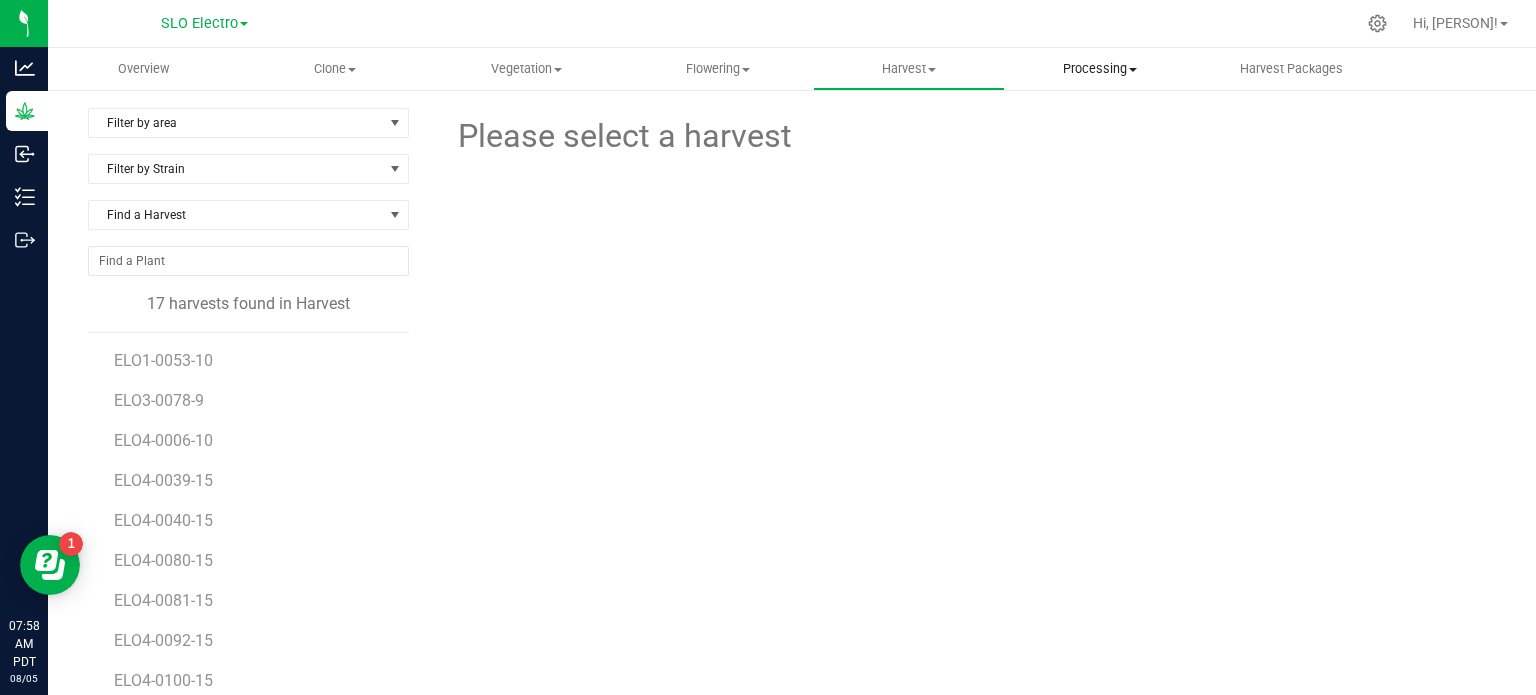 click on "Processing
Create package
Processing harvests
Processing plants
Completed harvests" at bounding box center (1100, 69) 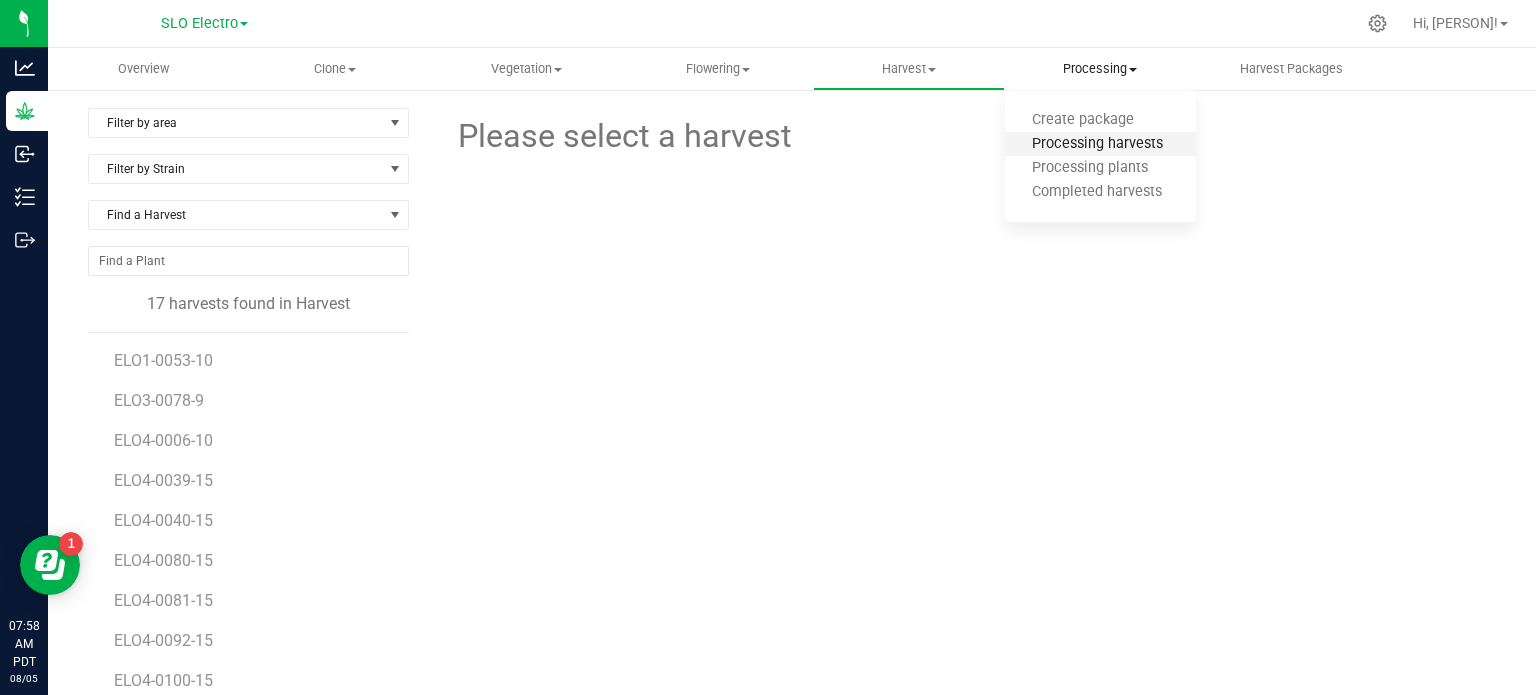 click on "Processing harvests" at bounding box center (1097, 144) 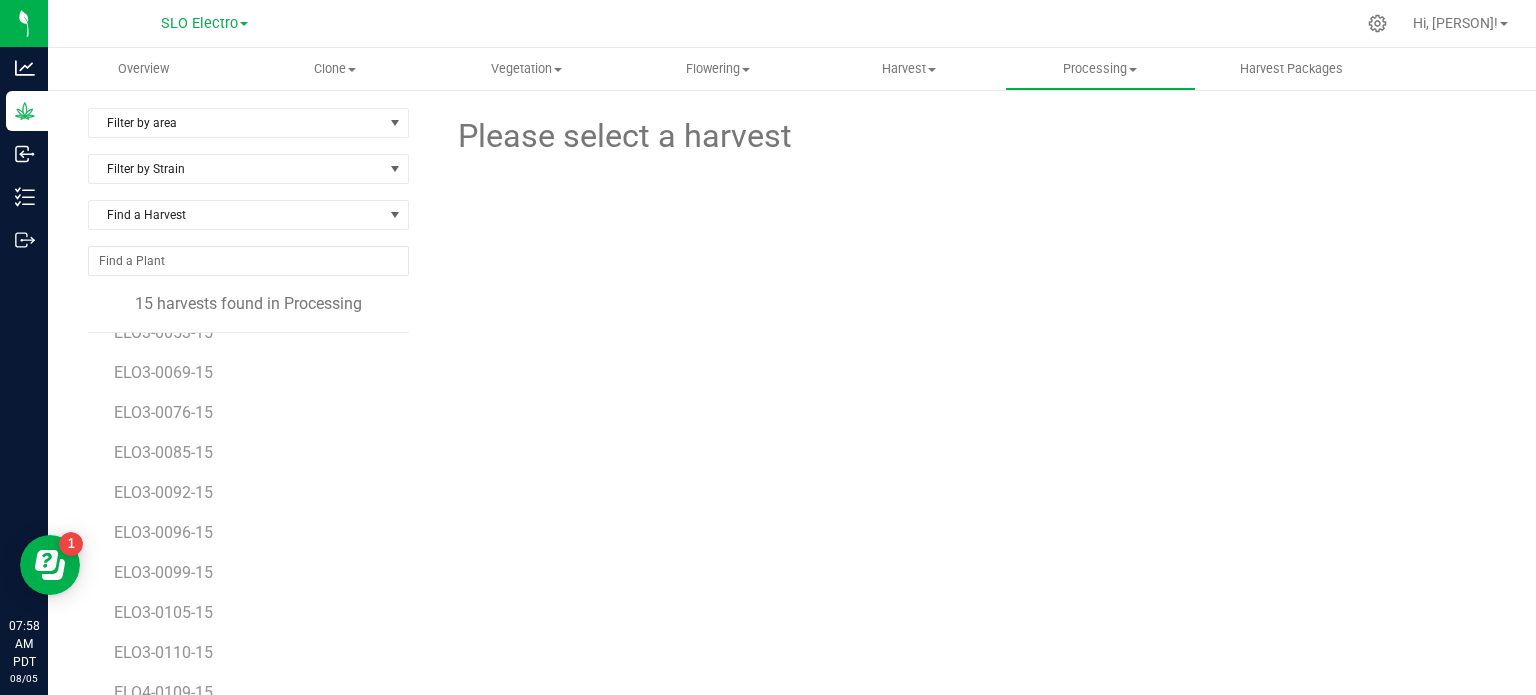 scroll, scrollTop: 116, scrollLeft: 0, axis: vertical 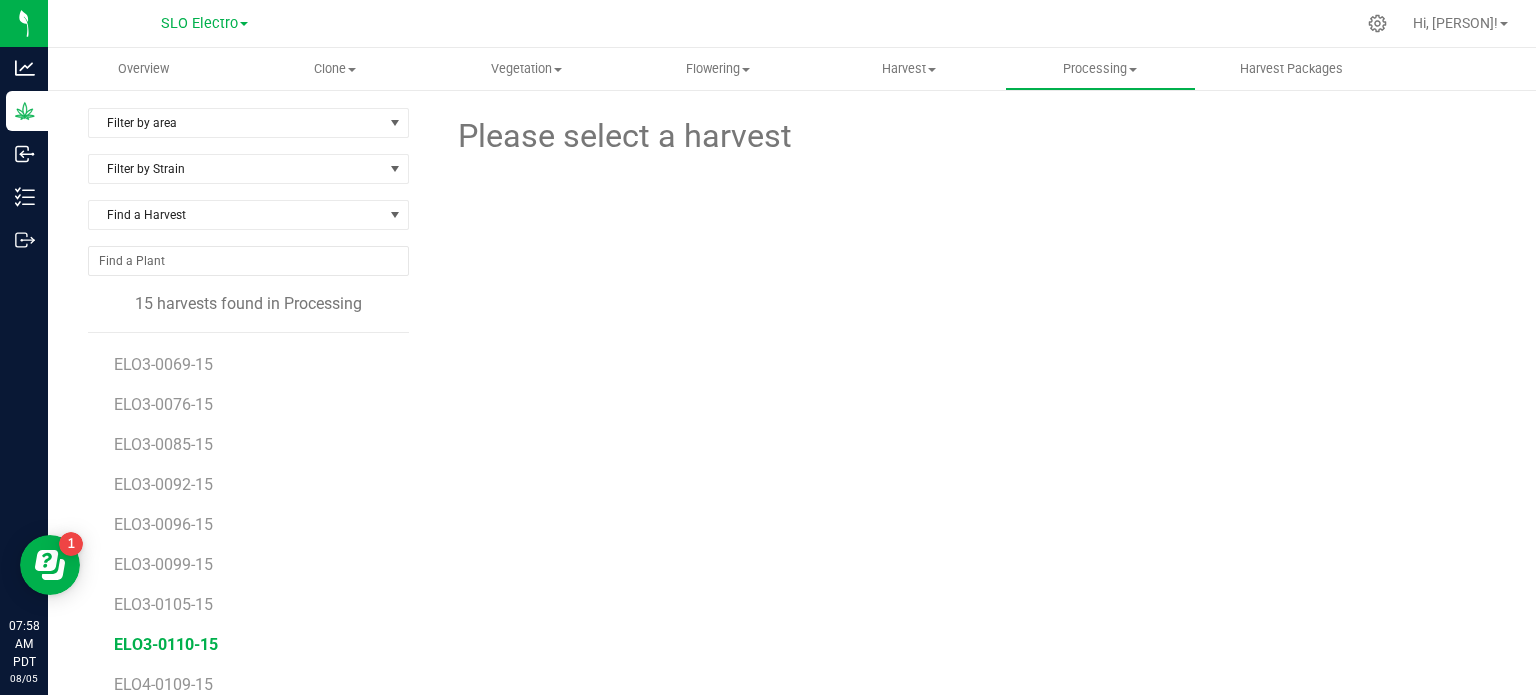 click on "ELO3-0110-15" at bounding box center [166, 644] 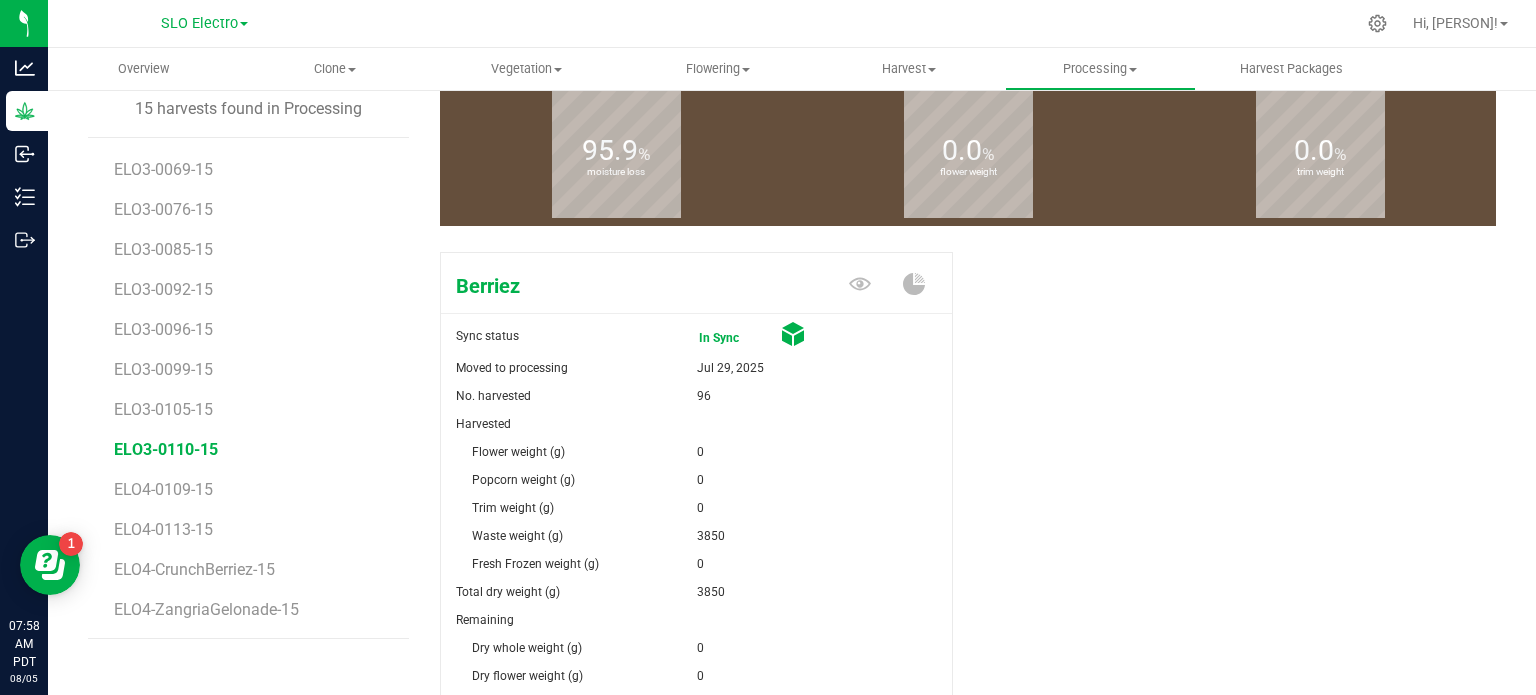 scroll, scrollTop: 0, scrollLeft: 0, axis: both 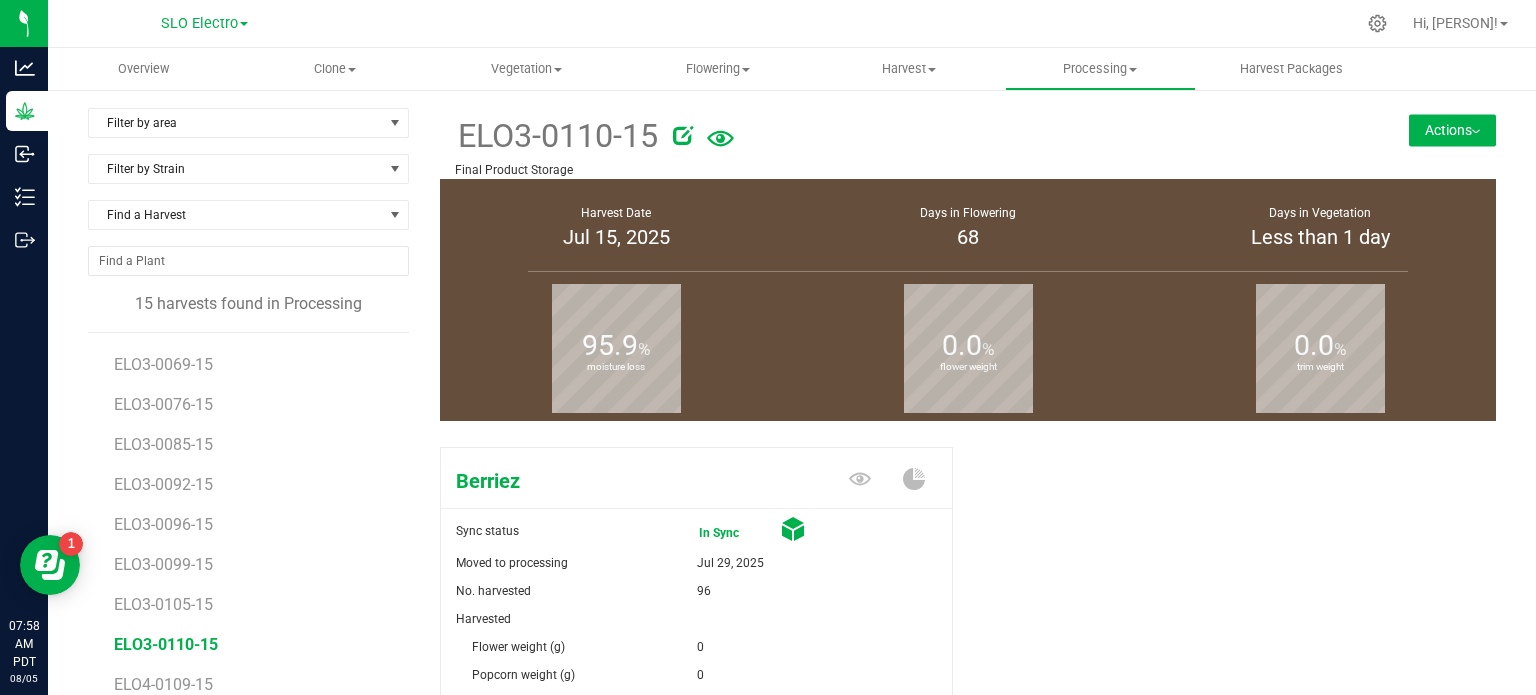 click on "Actions" at bounding box center [1452, 130] 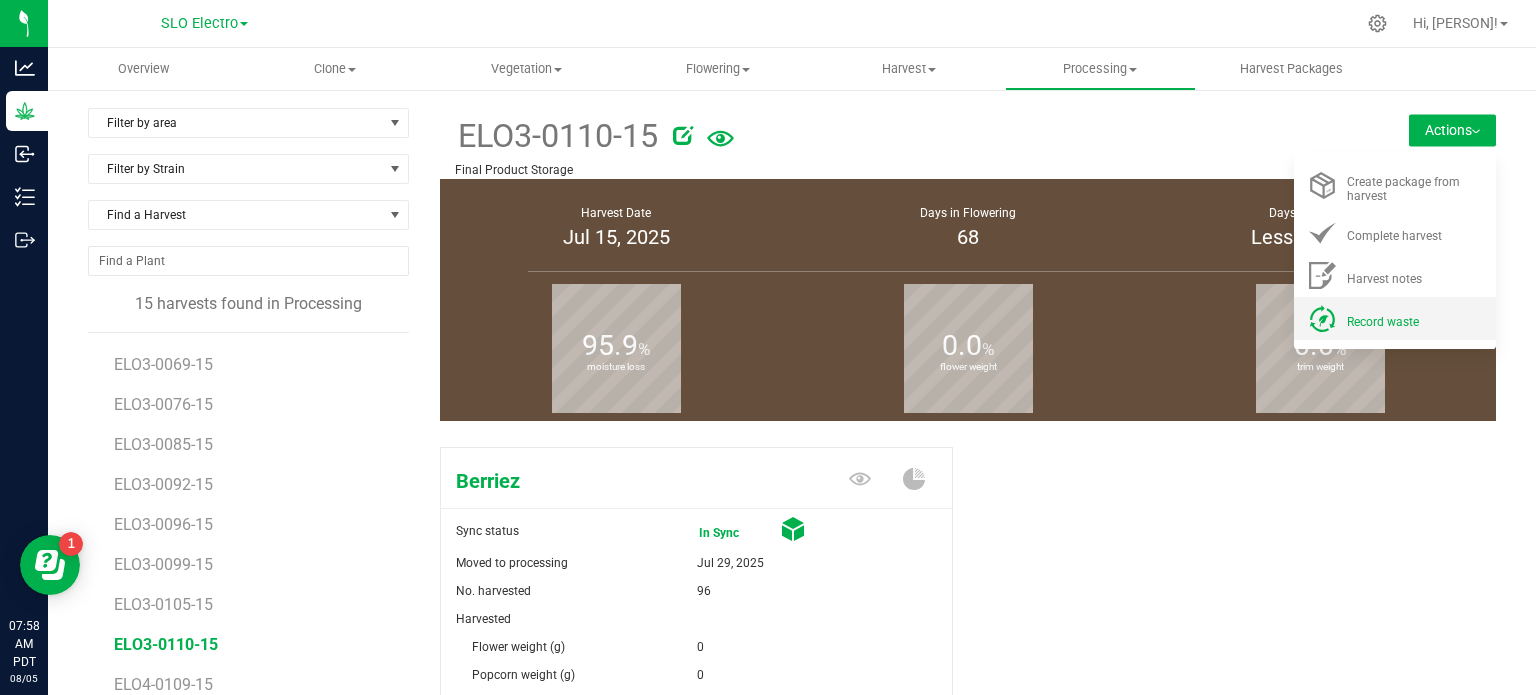 click on "Record waste" at bounding box center [1383, 322] 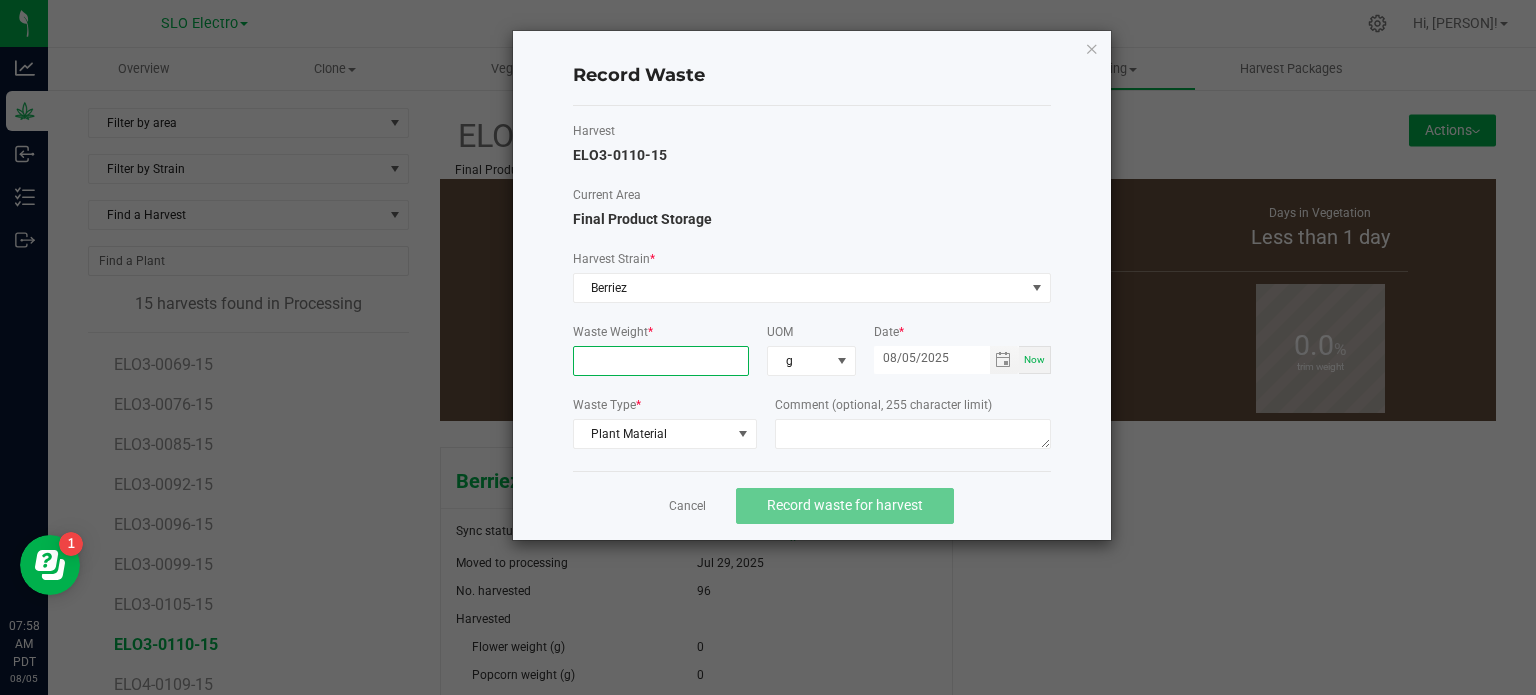 click at bounding box center (661, 361) 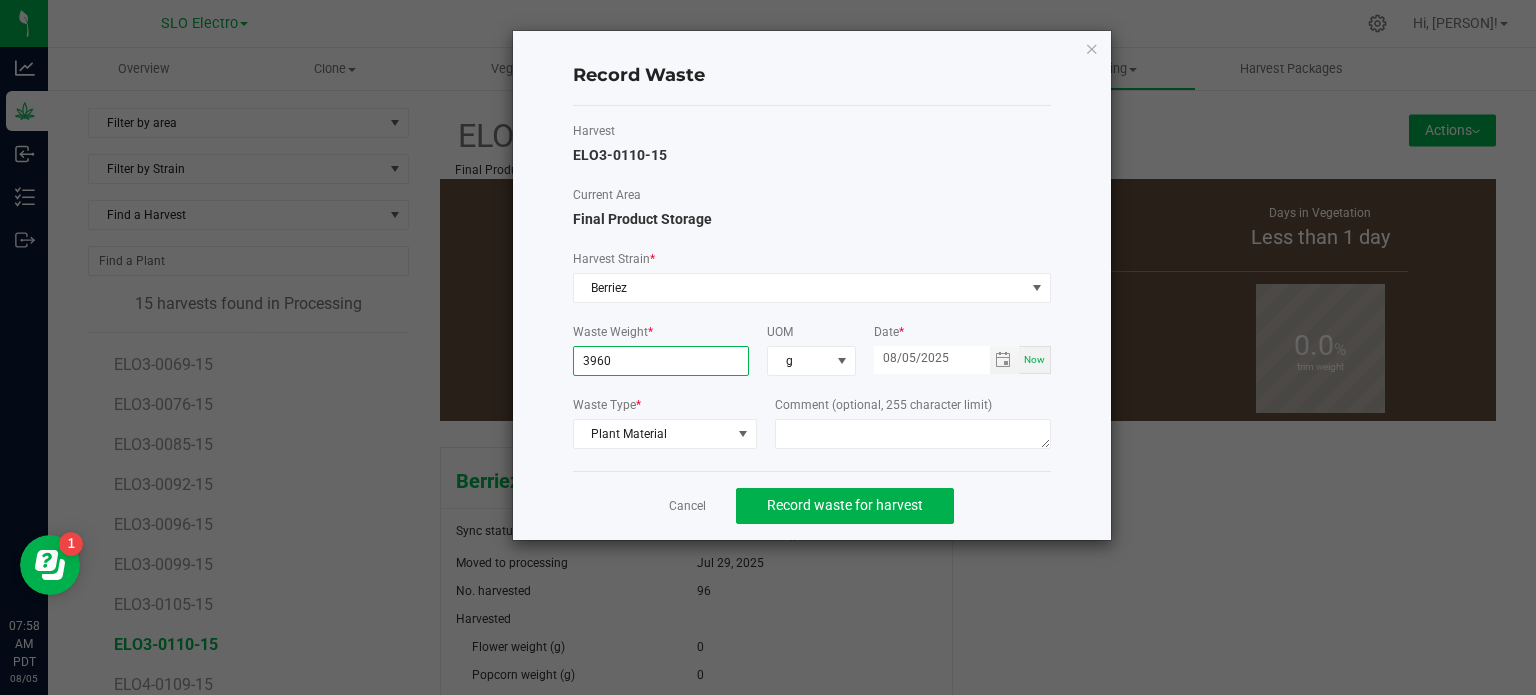 type on "3960.0000 g" 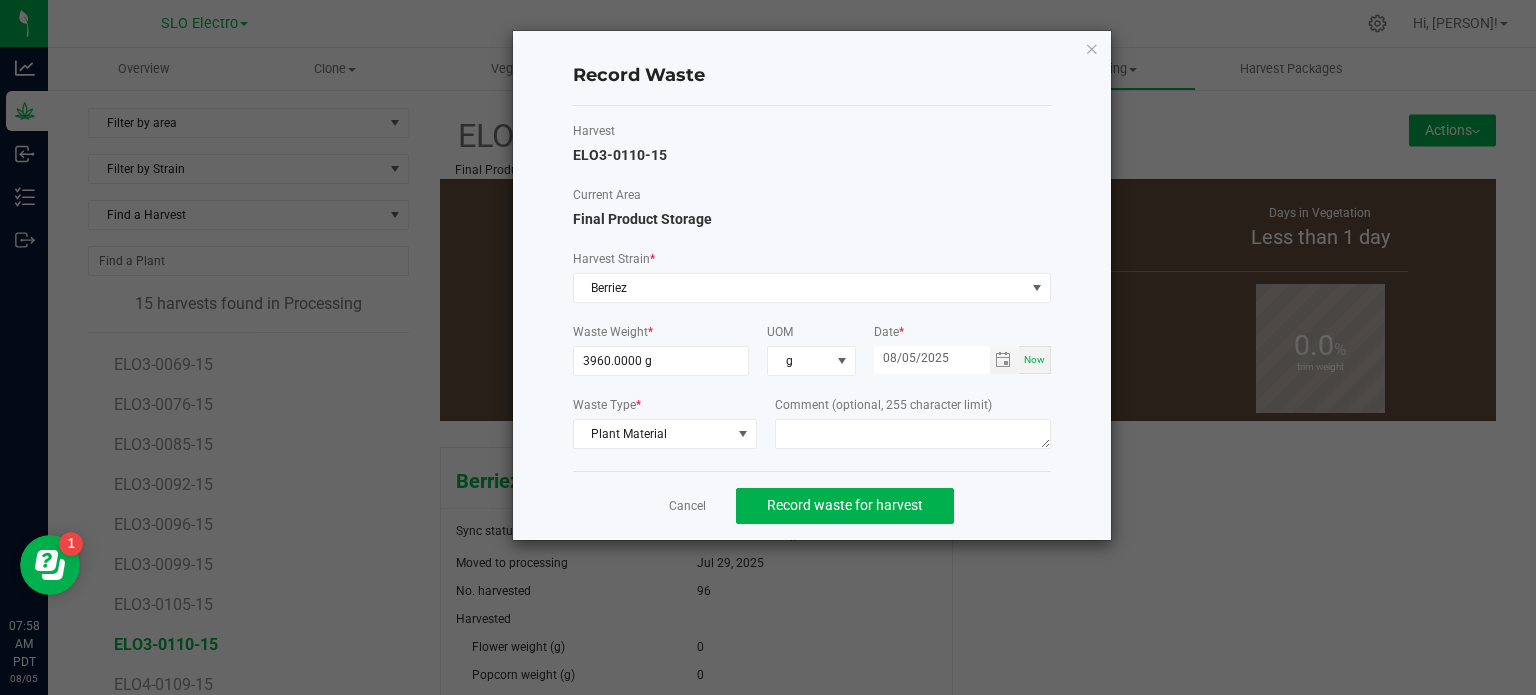 click on "Cancel   Record waste for harvest" 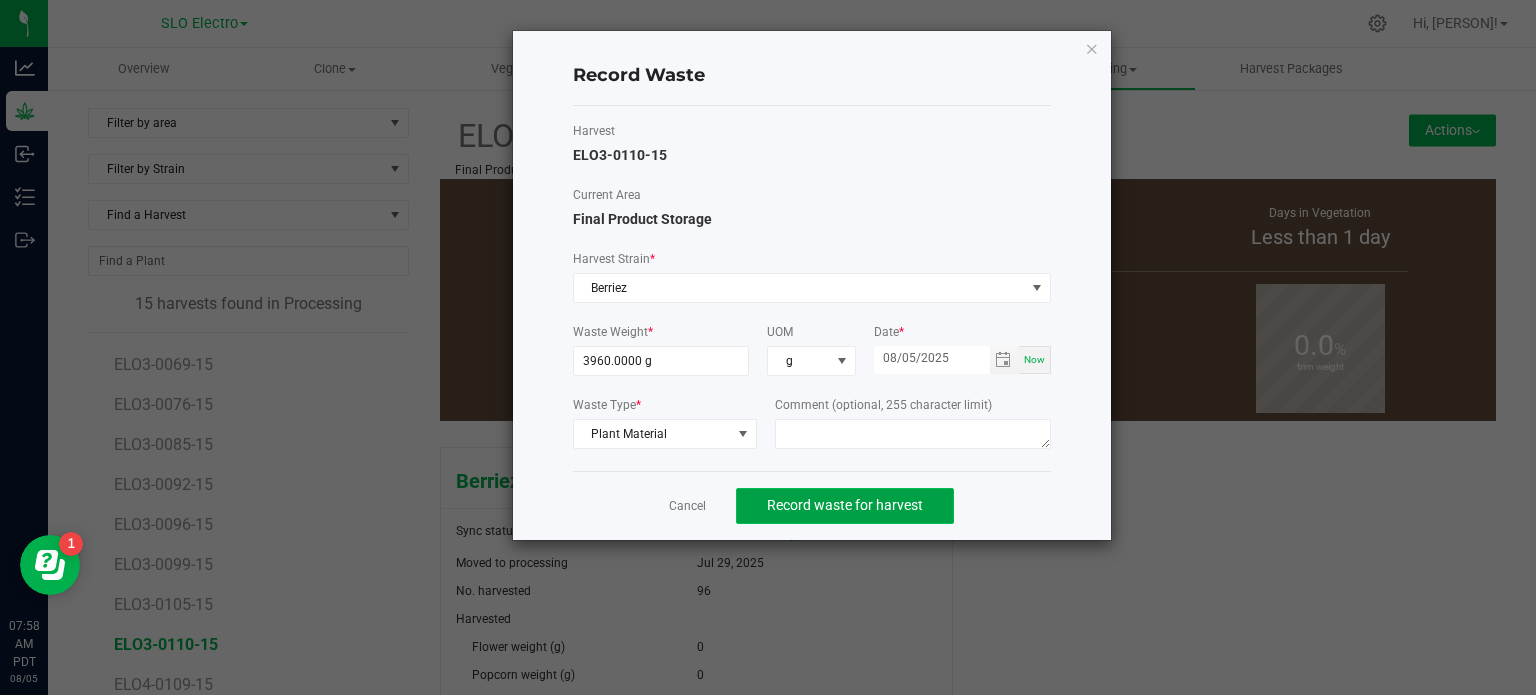 click on "Record waste for harvest" 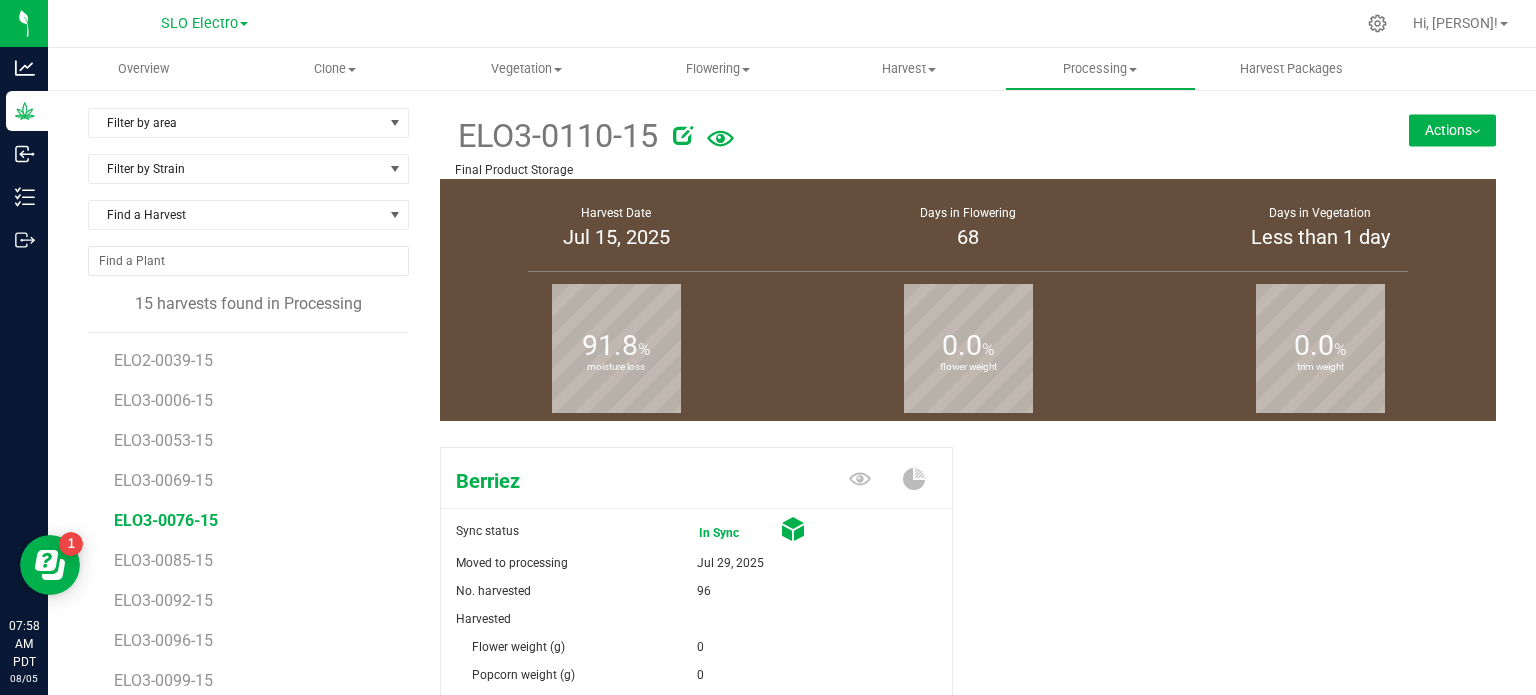 click on "ELO3-0076-15" at bounding box center (166, 520) 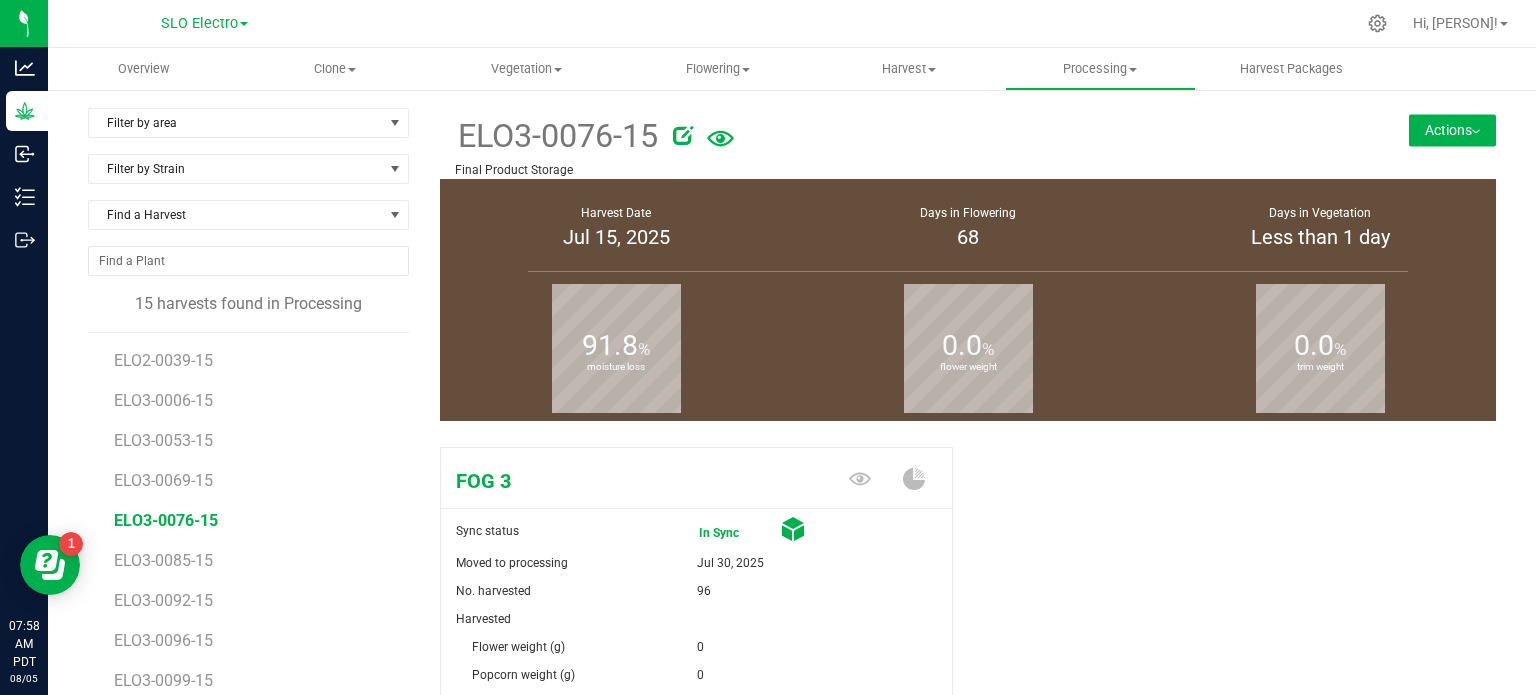 click on "Actions" at bounding box center (1452, 130) 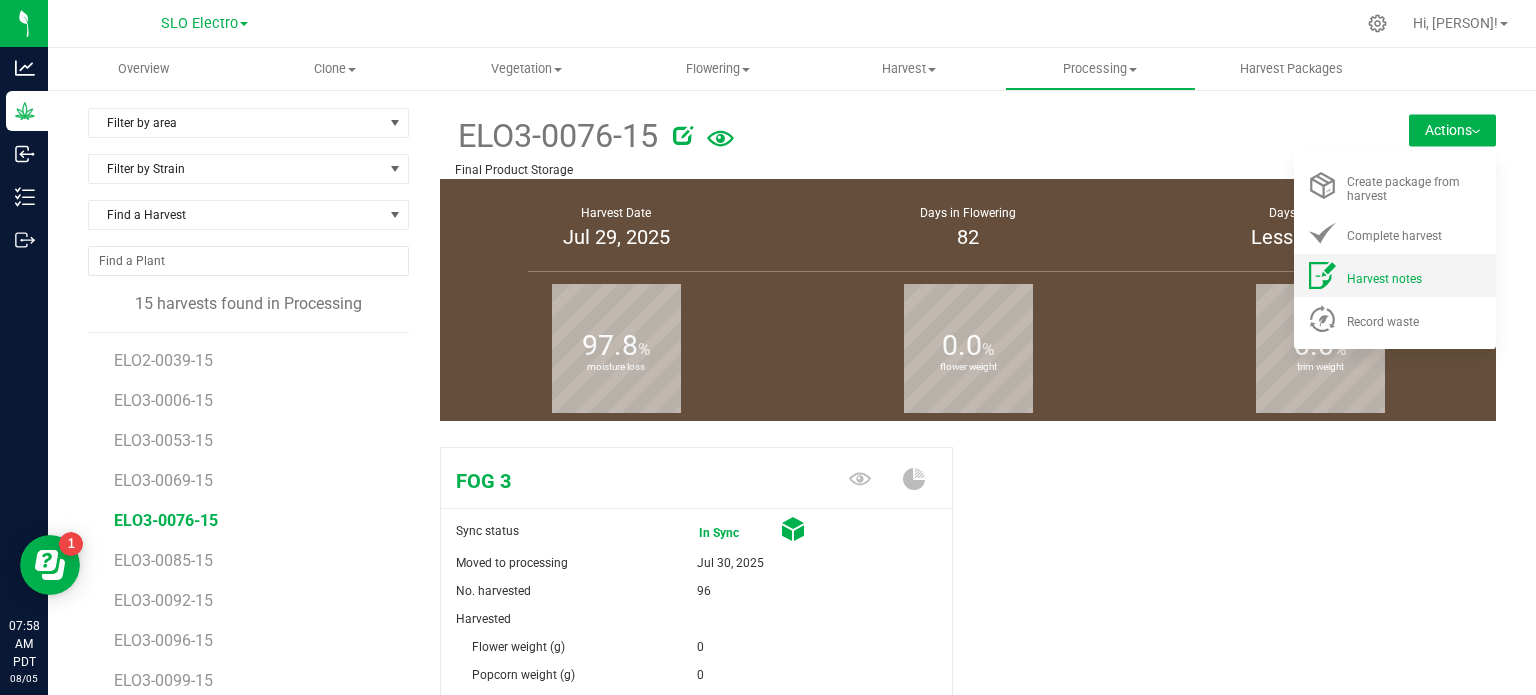 click on "Harvest notes" at bounding box center [1395, 275] 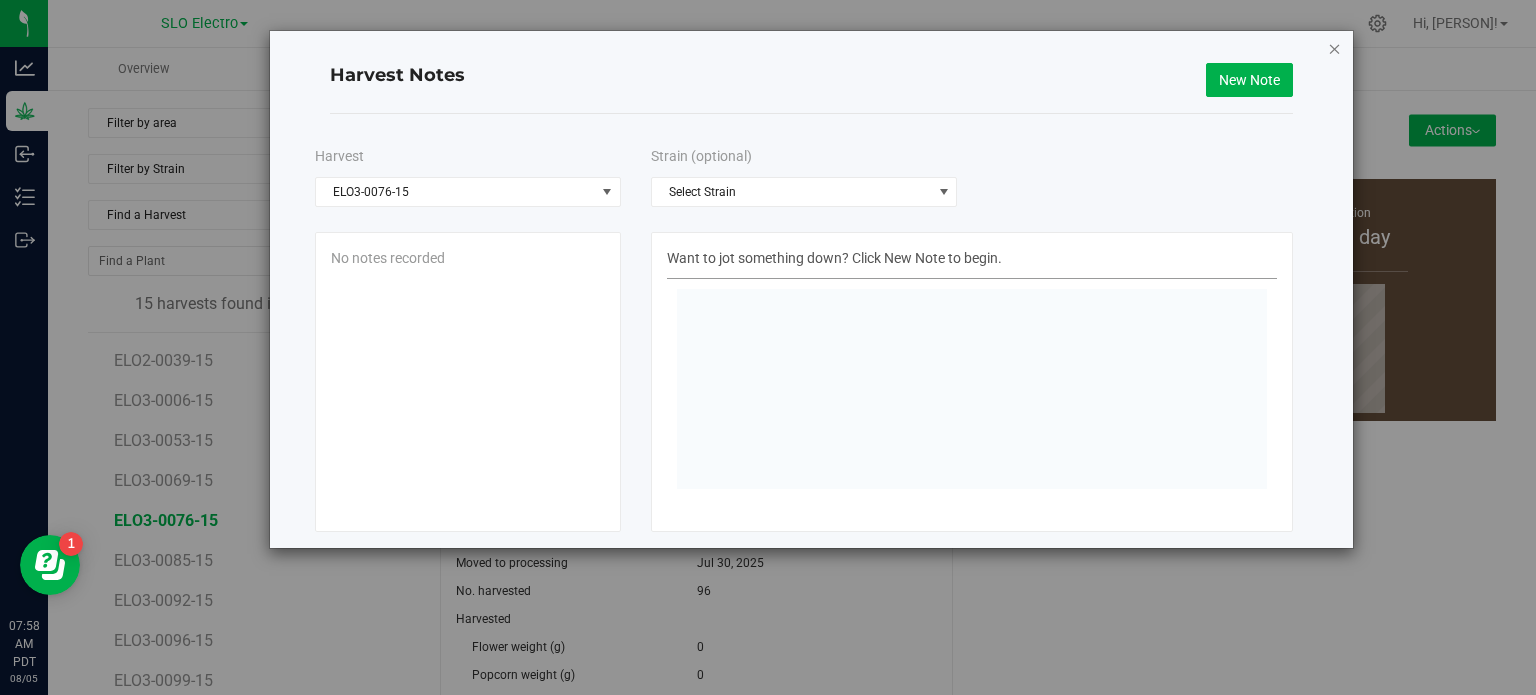 click at bounding box center [1335, 48] 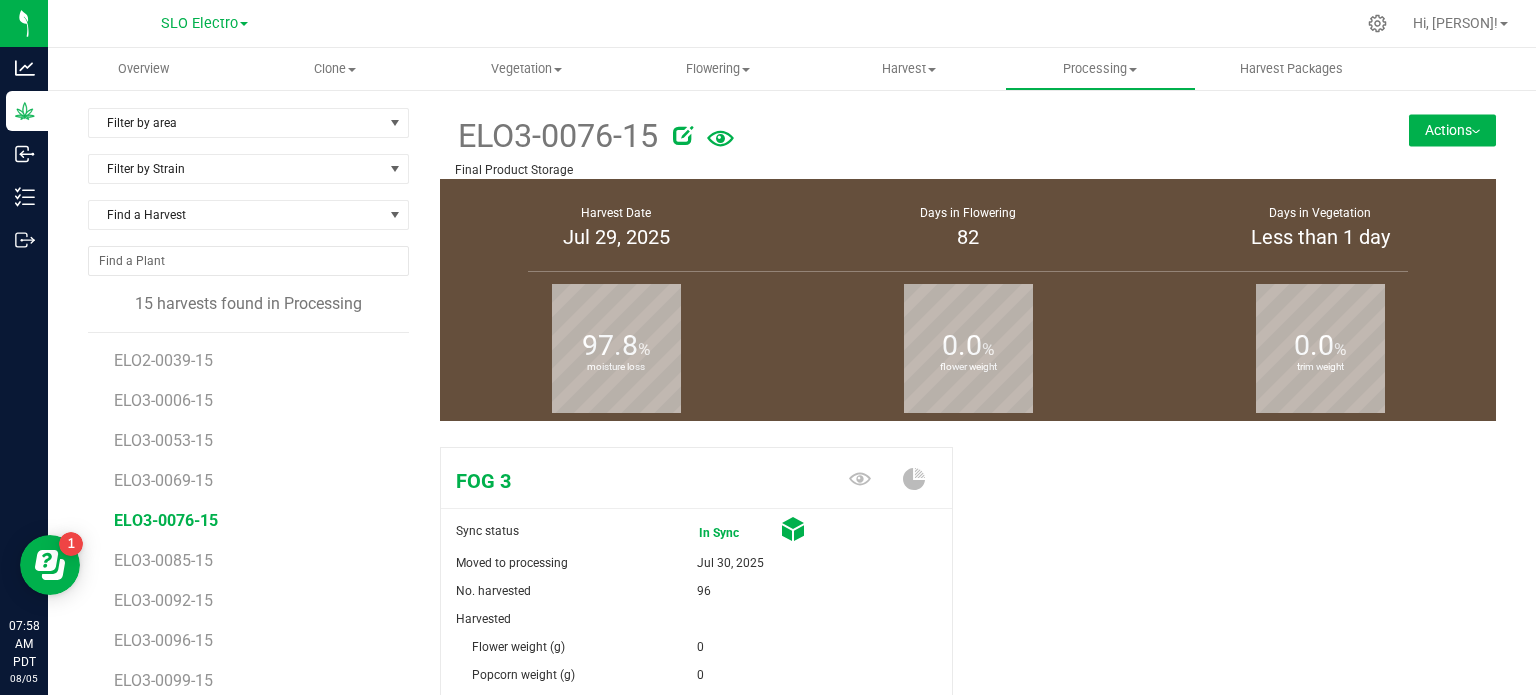 click on "Actions" at bounding box center [1452, 130] 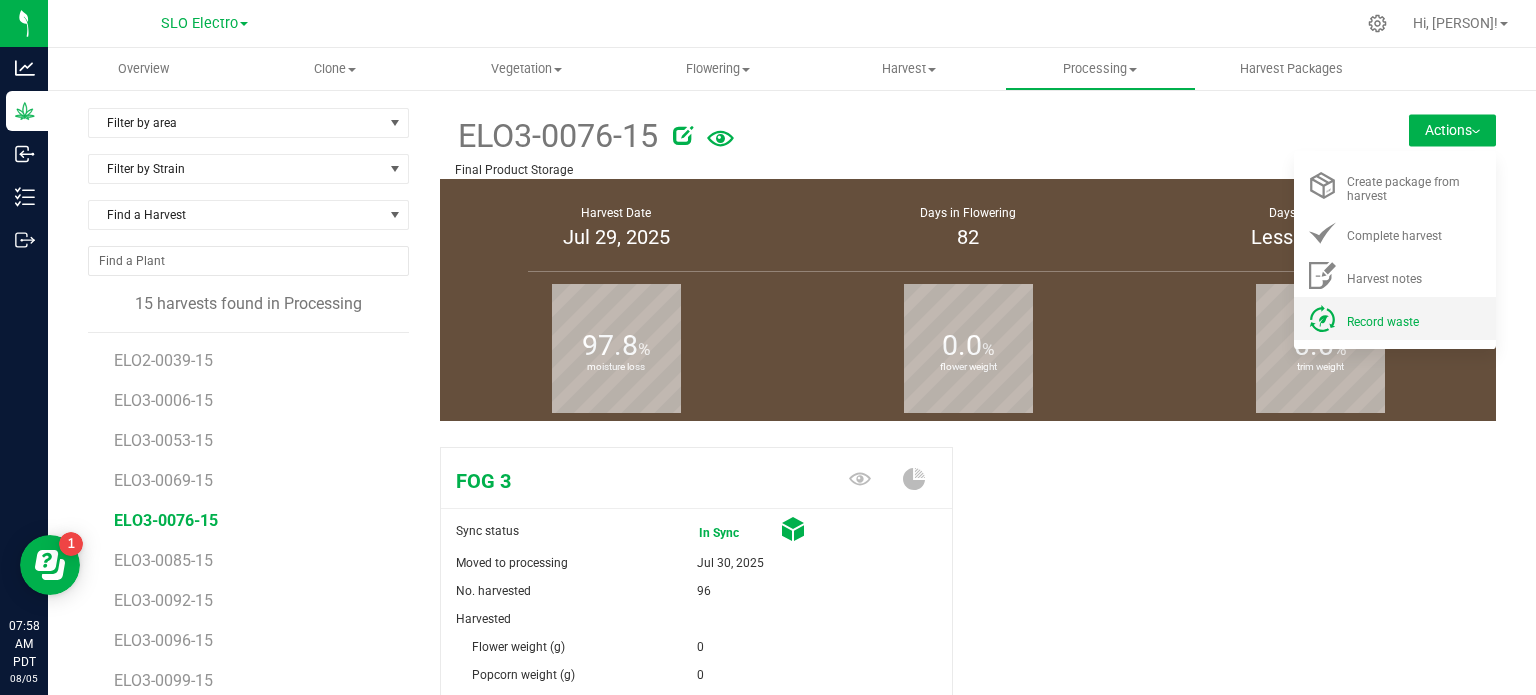 click on "Record waste" at bounding box center (1383, 322) 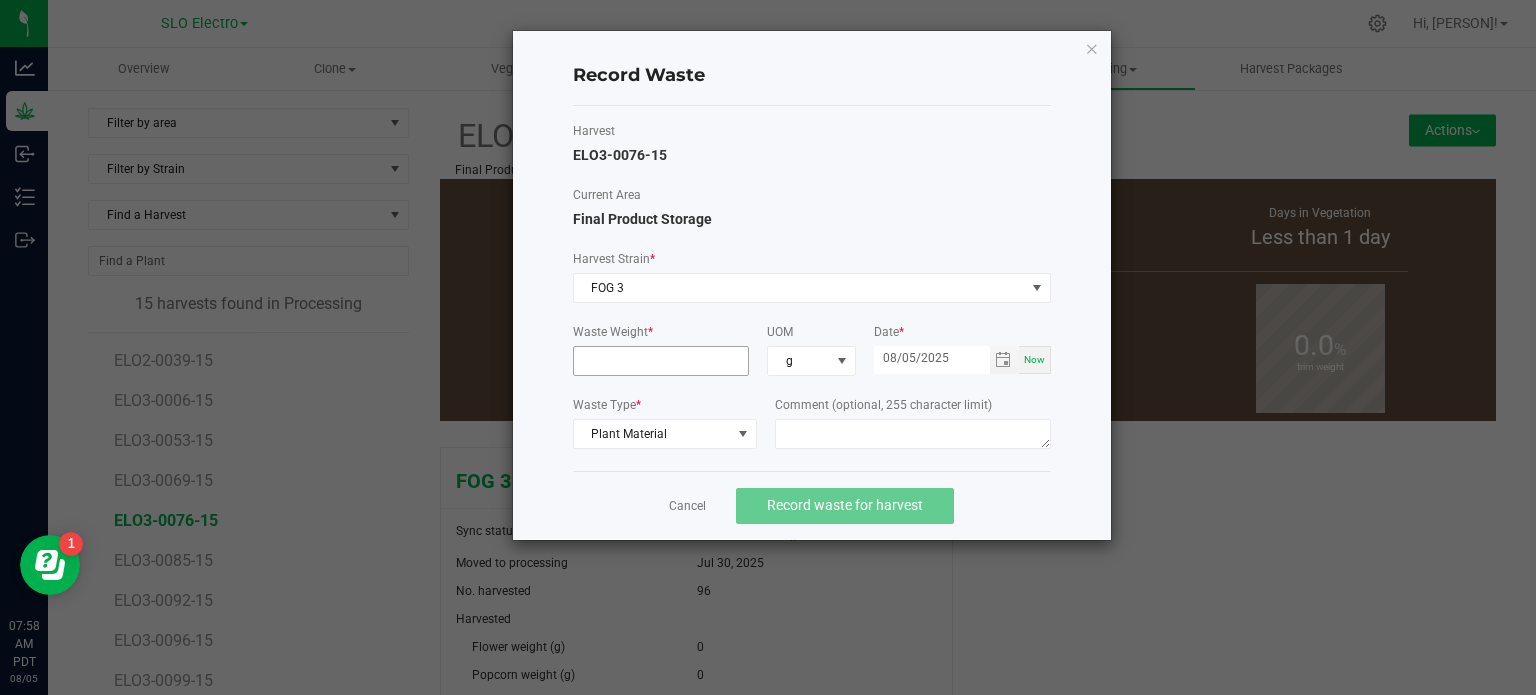 click at bounding box center (661, 361) 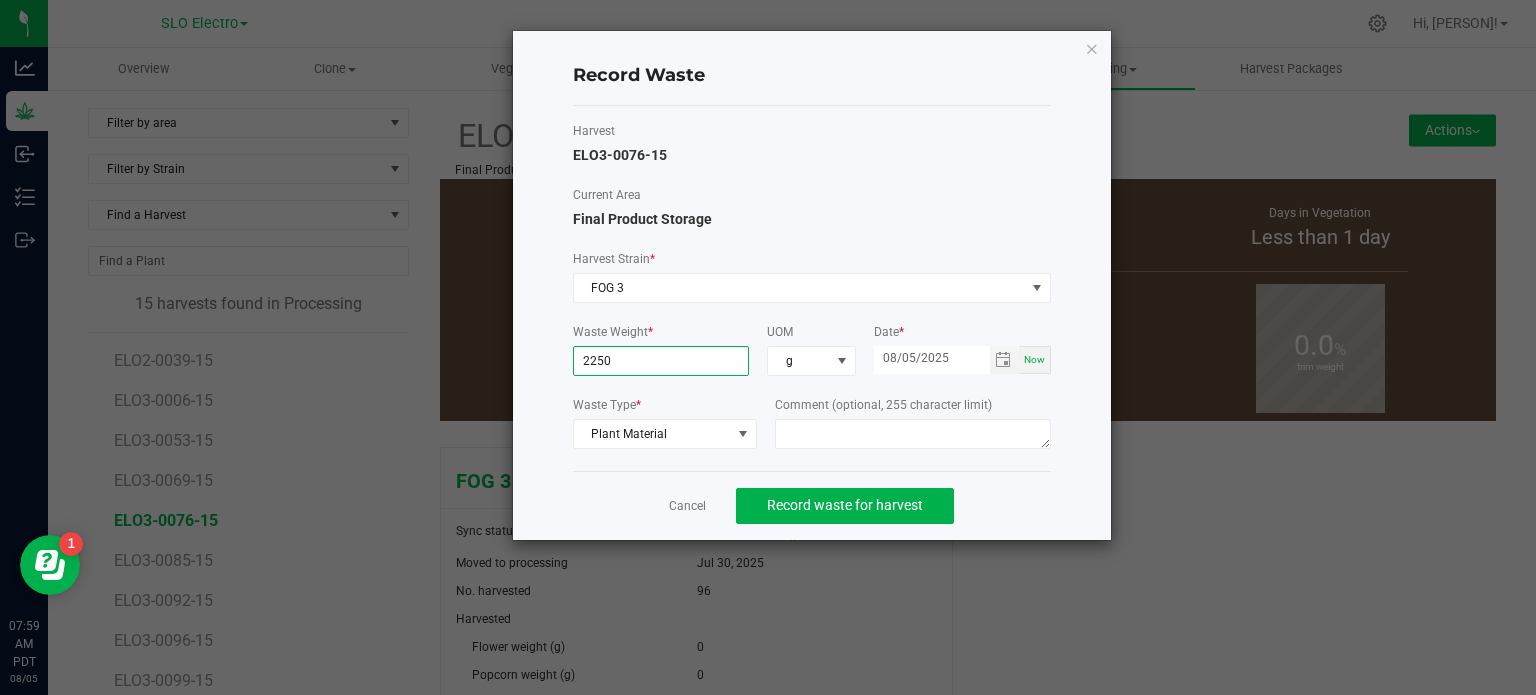 type on "2250.0000 g" 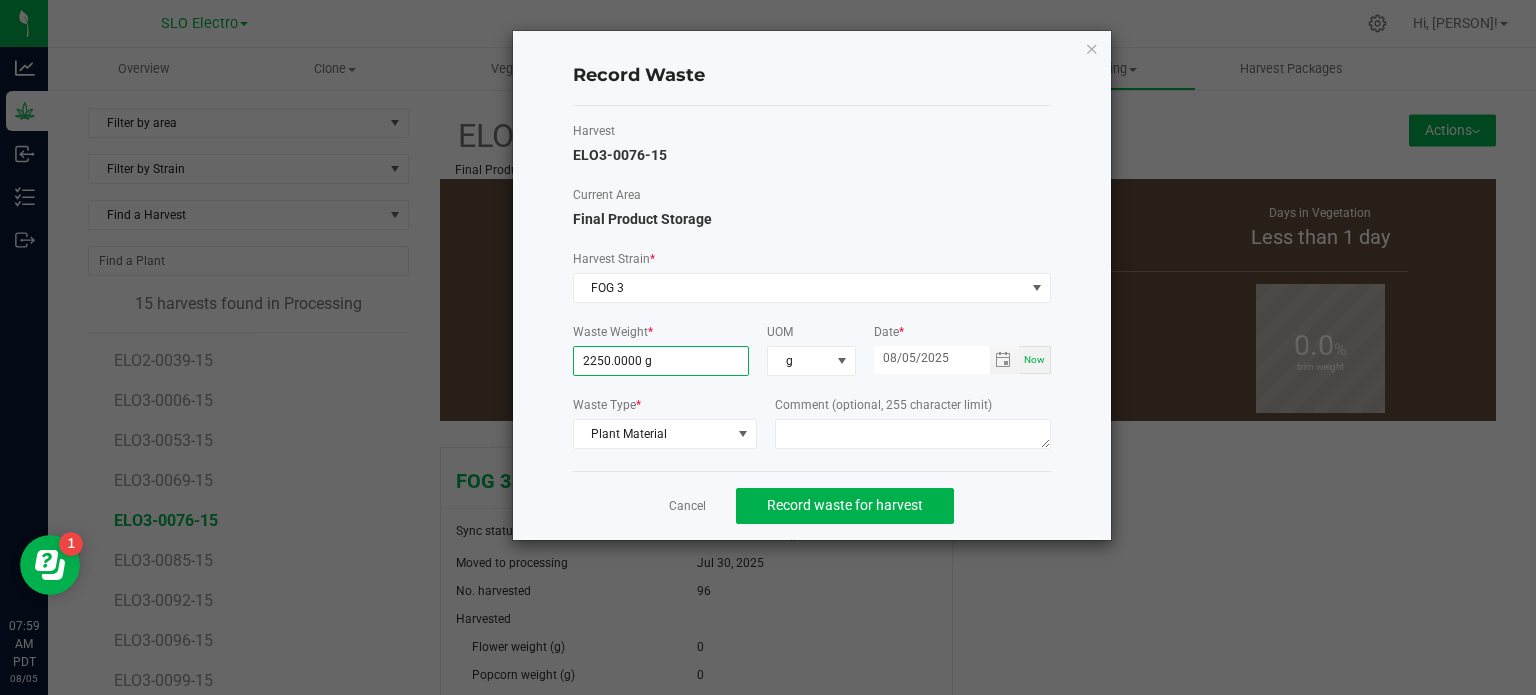click on "Cancel   Record waste for harvest" 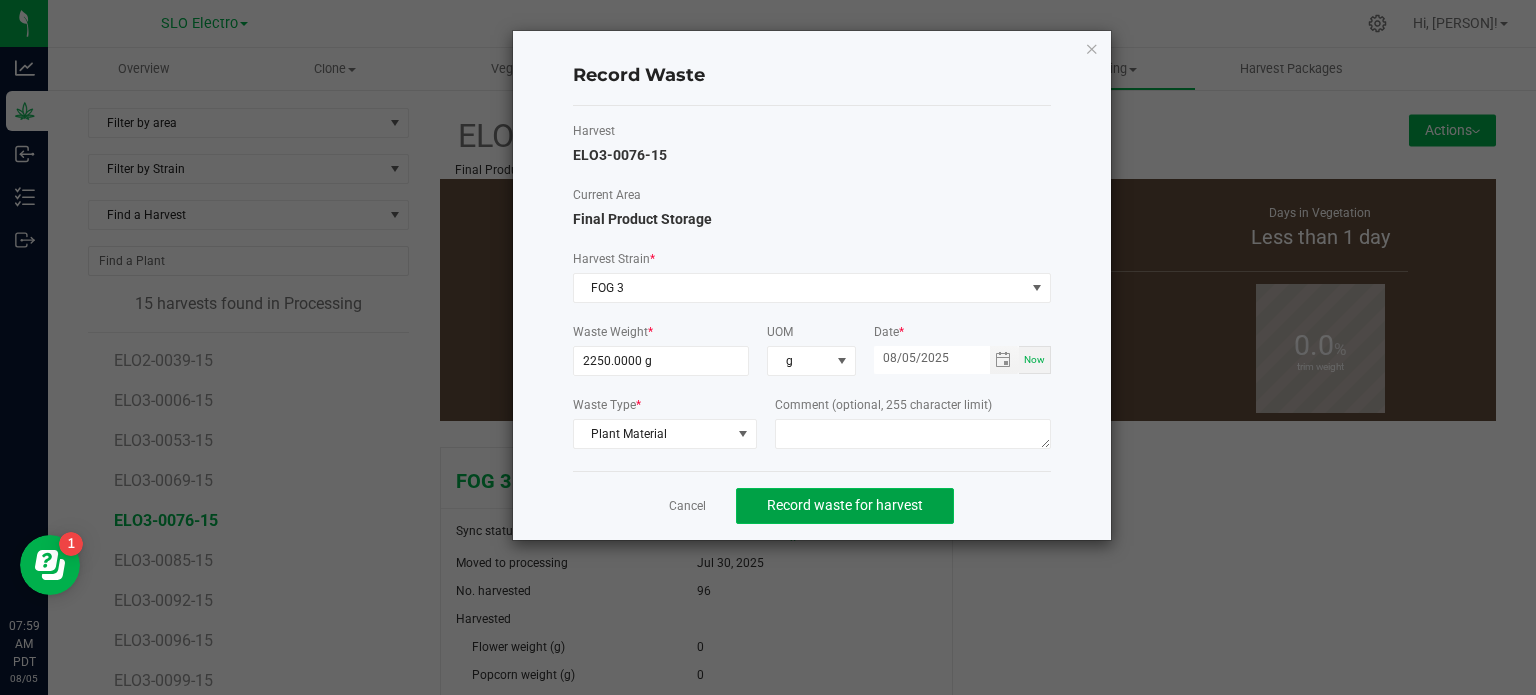 drag, startPoint x: 936, startPoint y: 511, endPoint x: 928, endPoint y: 519, distance: 11.313708 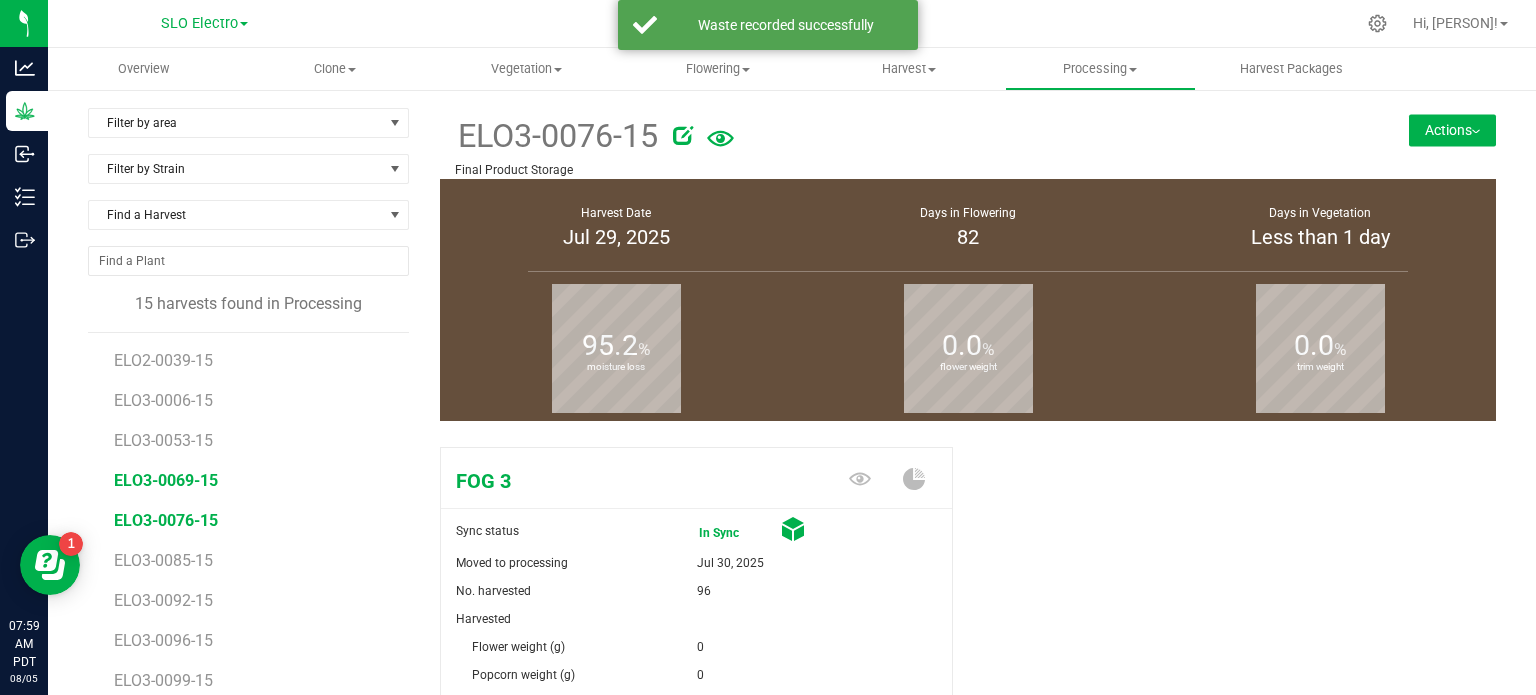 click on "ELO3-0069-15" at bounding box center [166, 480] 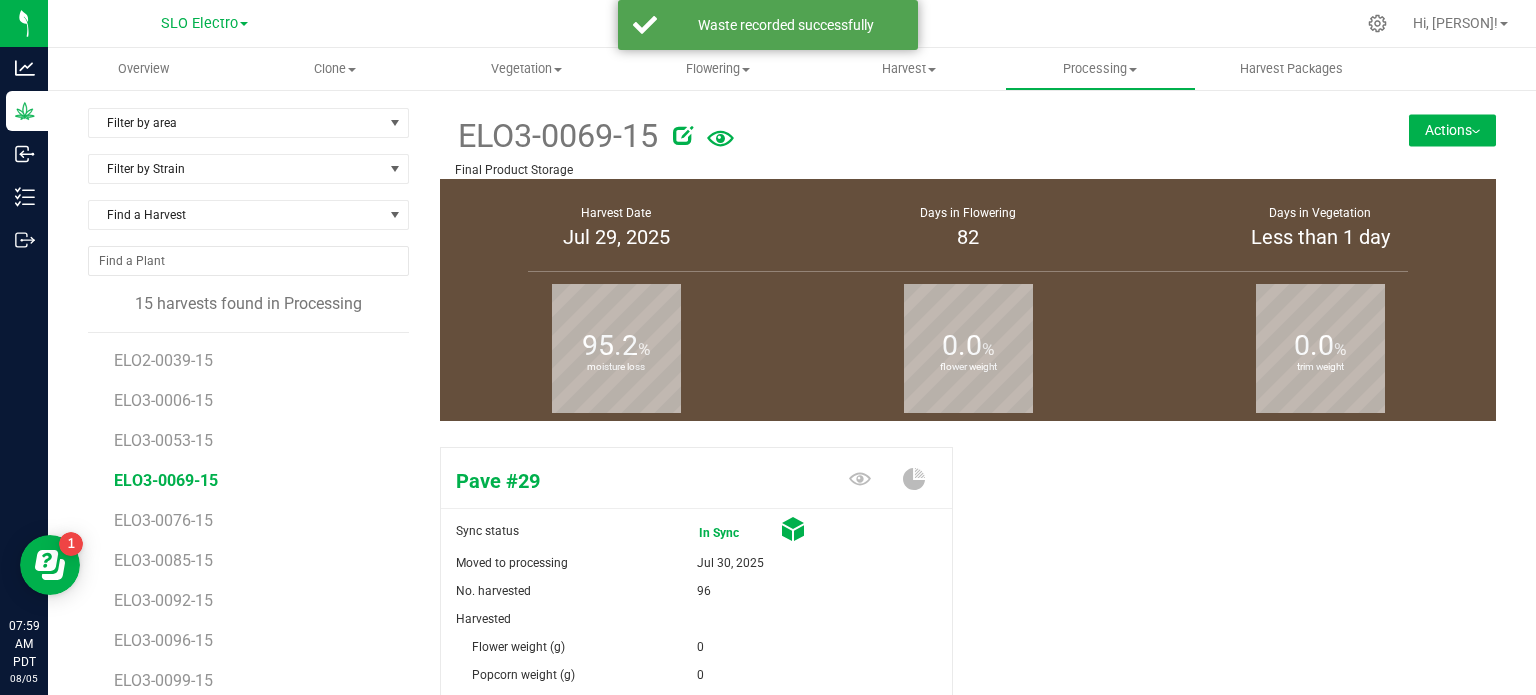 click on "Actions" at bounding box center (1452, 130) 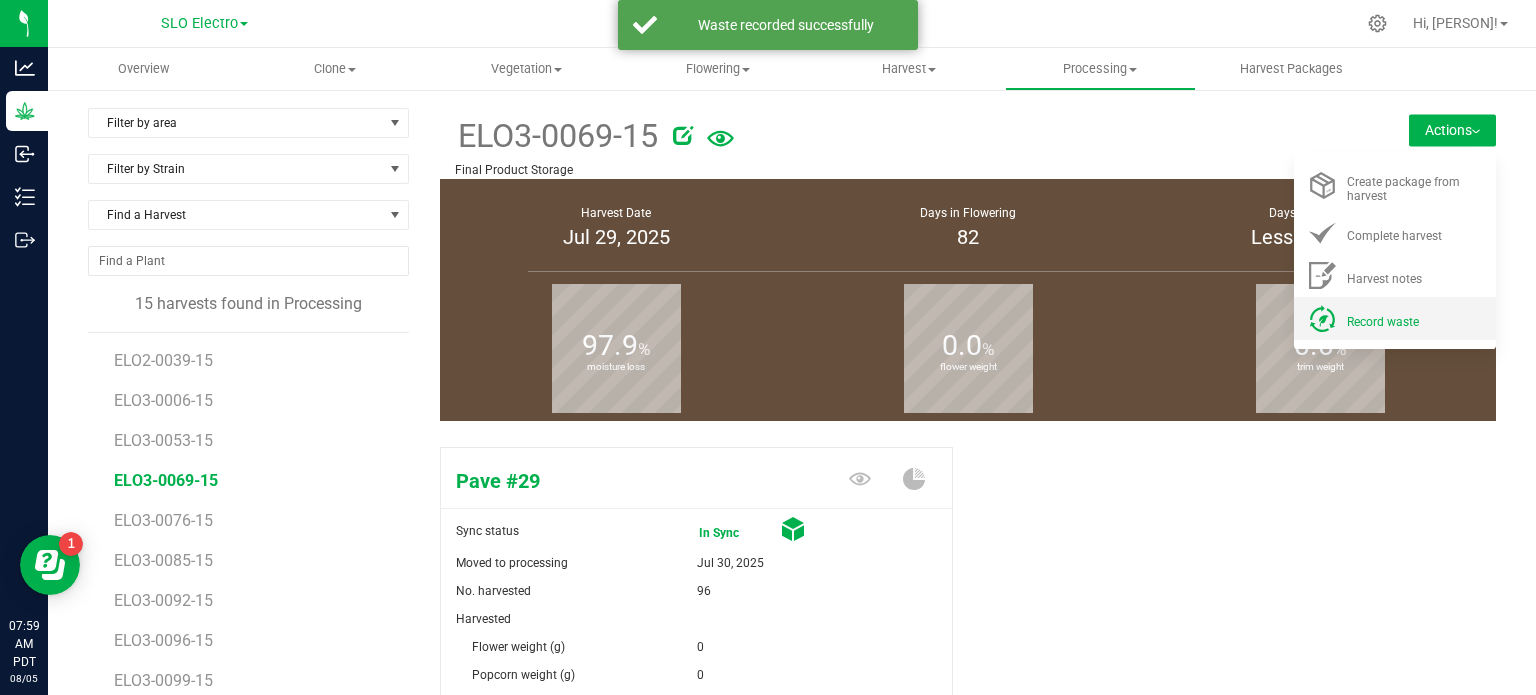 click on "Record waste" at bounding box center (1383, 322) 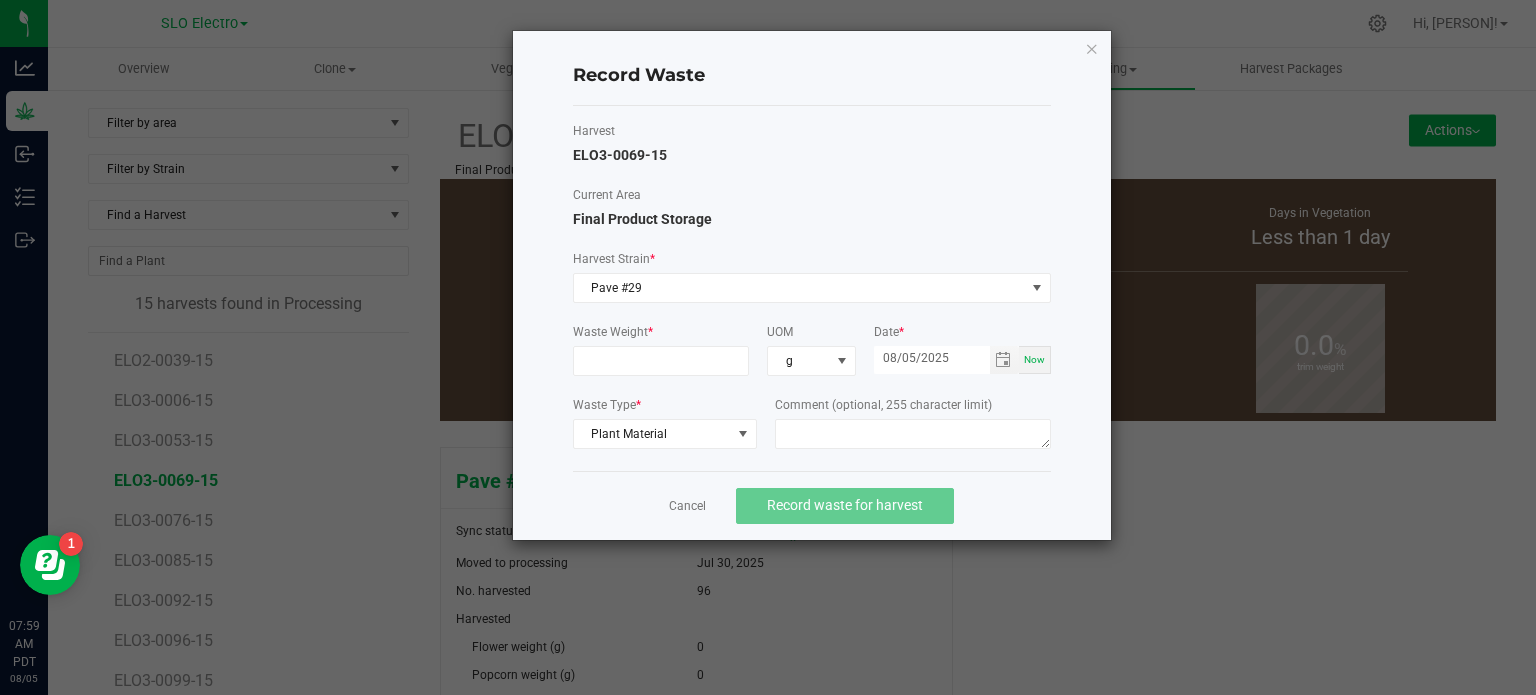 click on "Waste Weight  *" 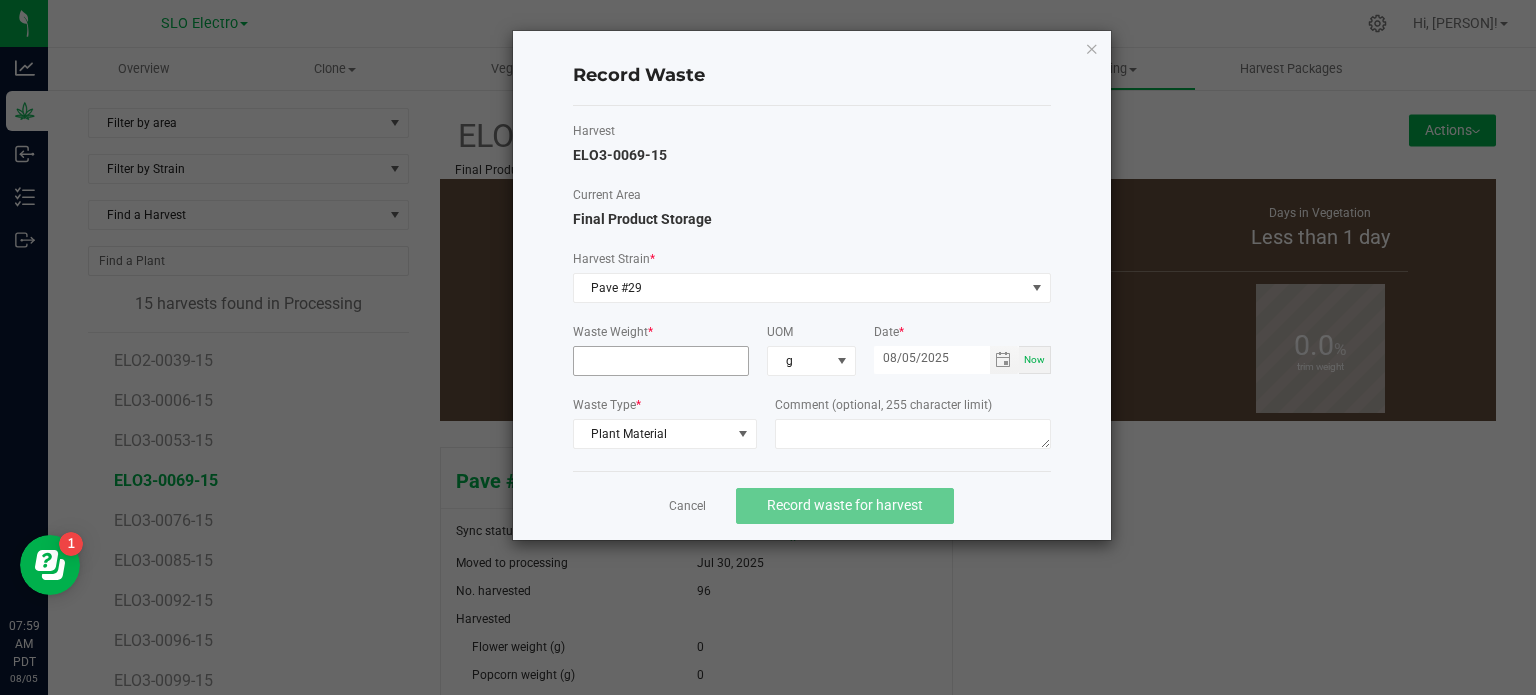 click at bounding box center [661, 361] 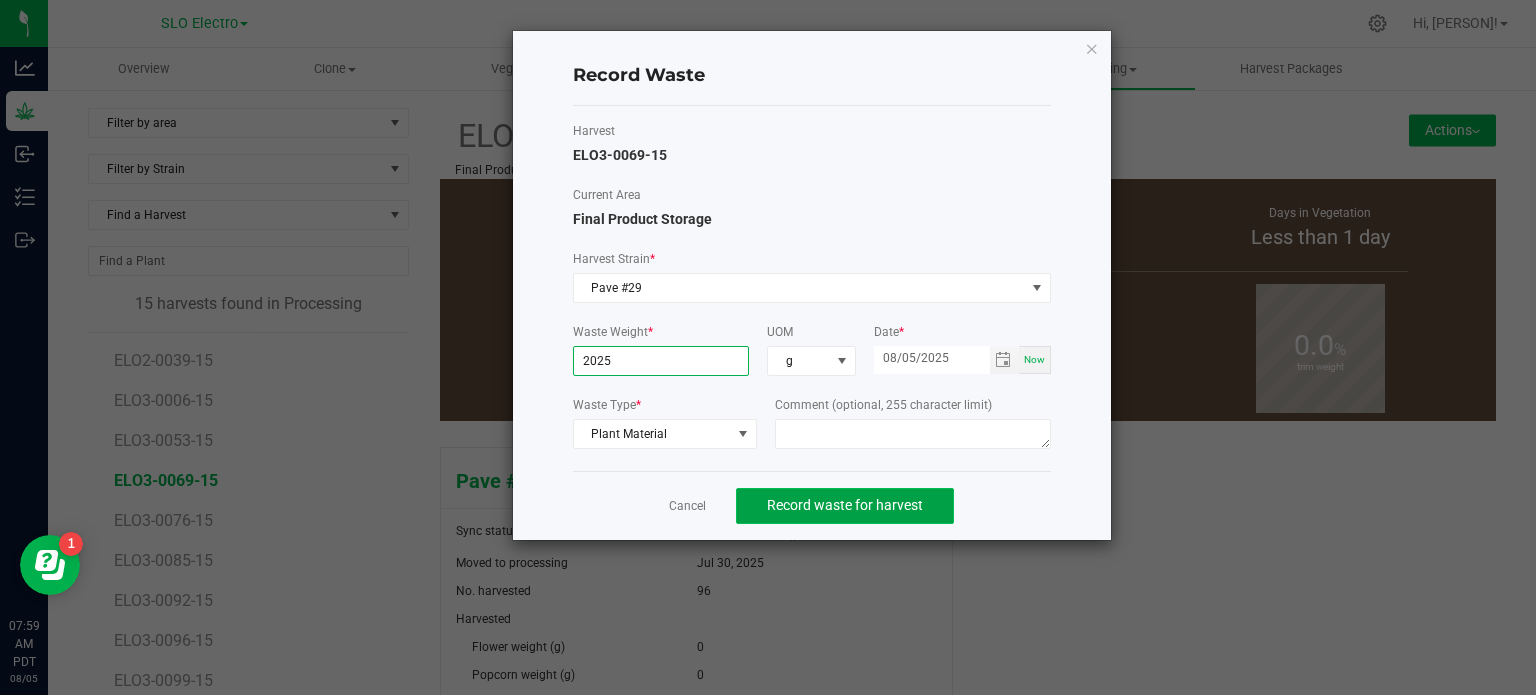 type on "2025.0000 g" 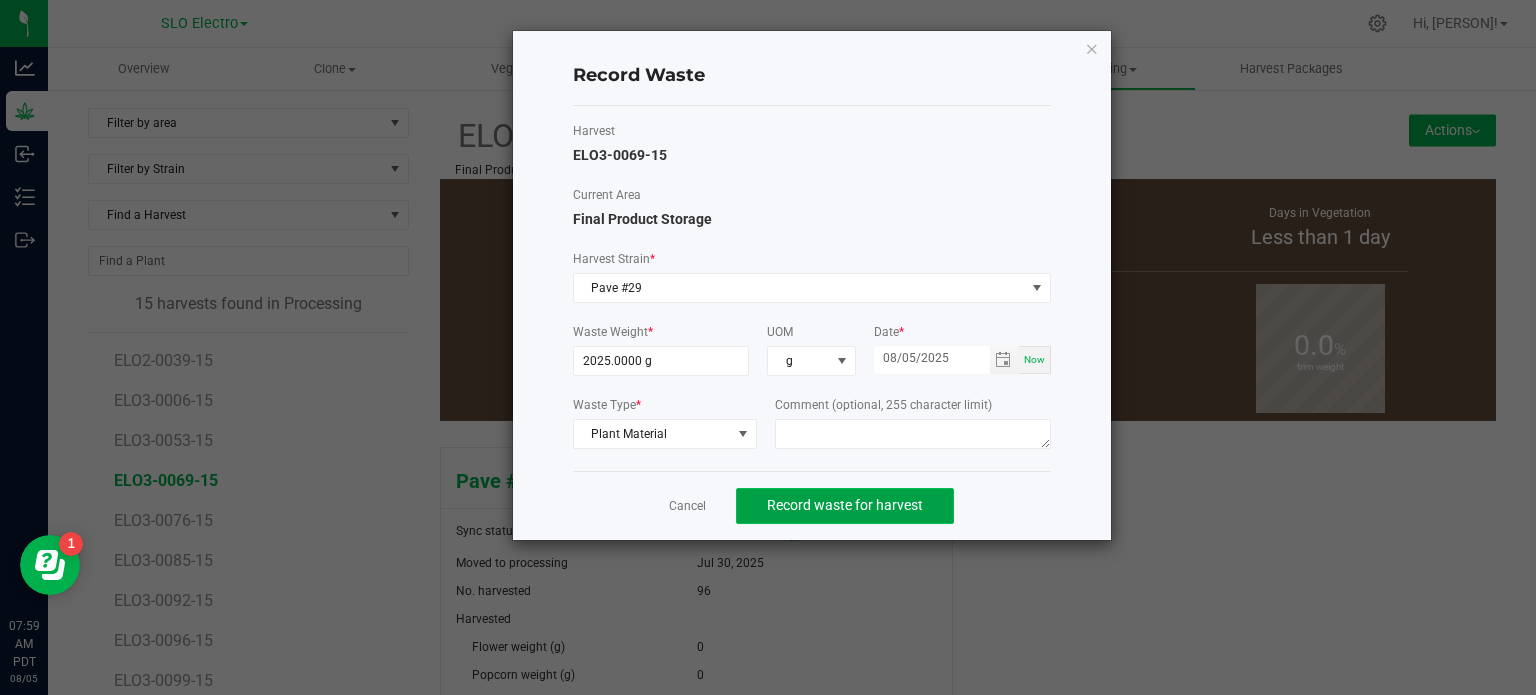 click on "Record waste for harvest" 